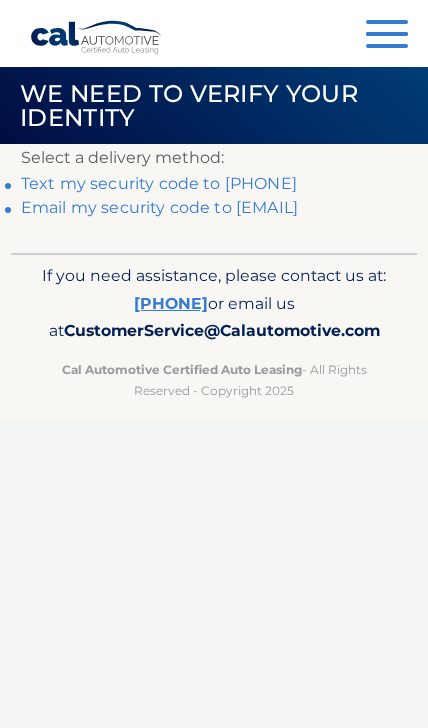 scroll, scrollTop: 0, scrollLeft: 0, axis: both 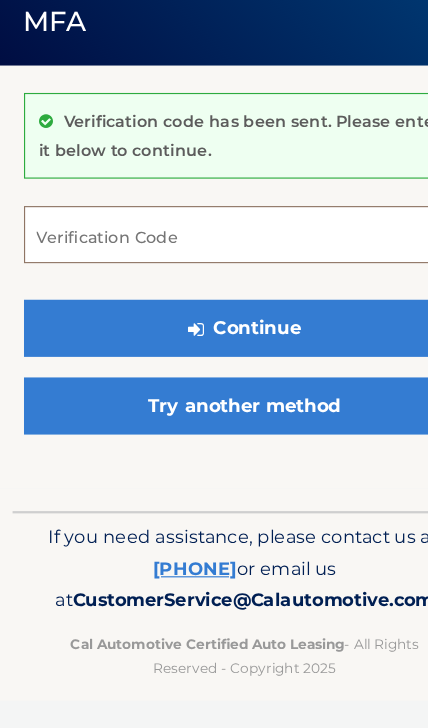 click on "Verification Code" at bounding box center (214, 292) 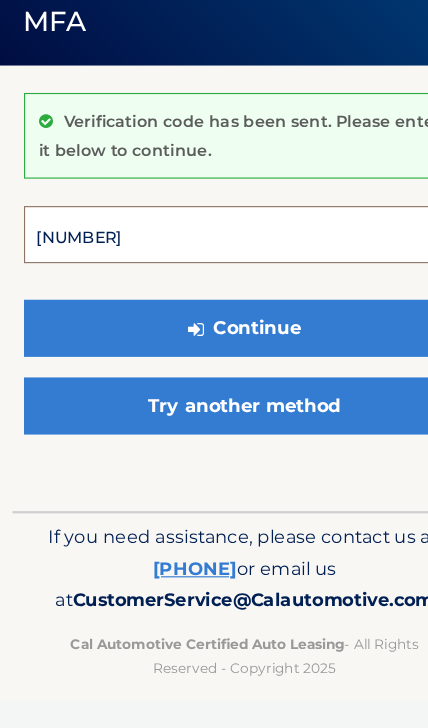 type on "[NUMBER]" 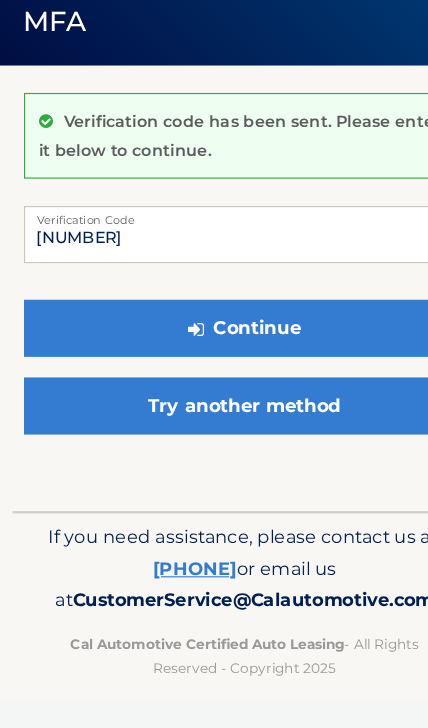 click on "Continue" at bounding box center [214, 374] 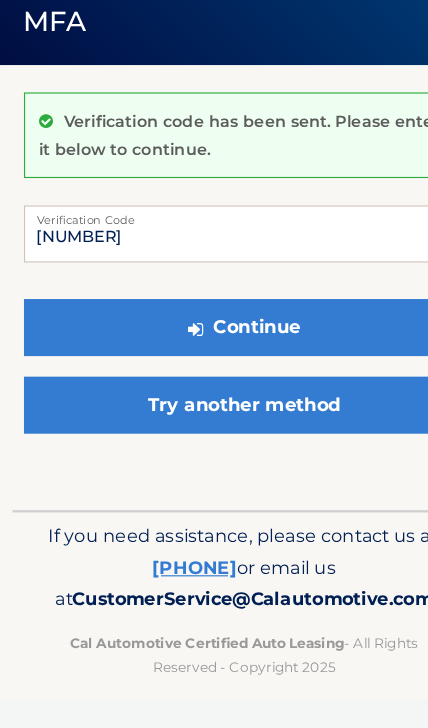 click on "Continue" at bounding box center [214, 374] 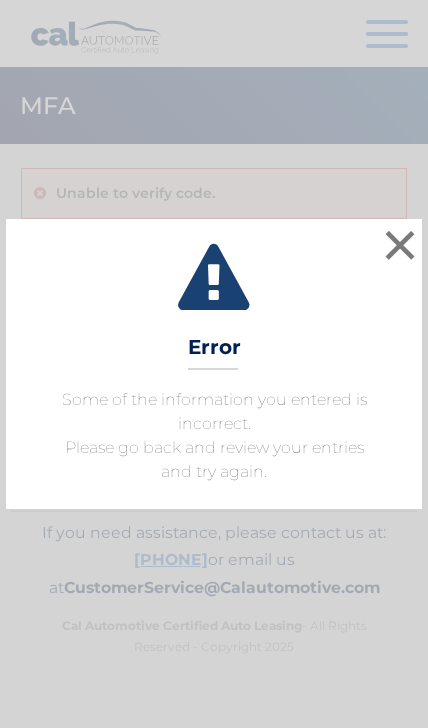 scroll, scrollTop: 0, scrollLeft: 0, axis: both 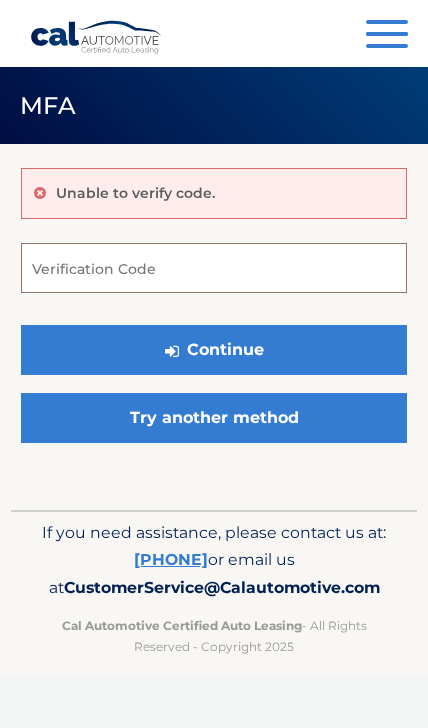 click on "Verification Code" at bounding box center [214, 268] 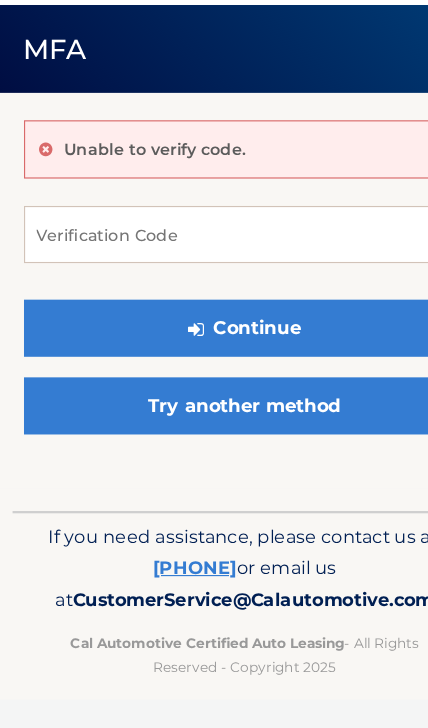 click on "Try another method" at bounding box center [214, 418] 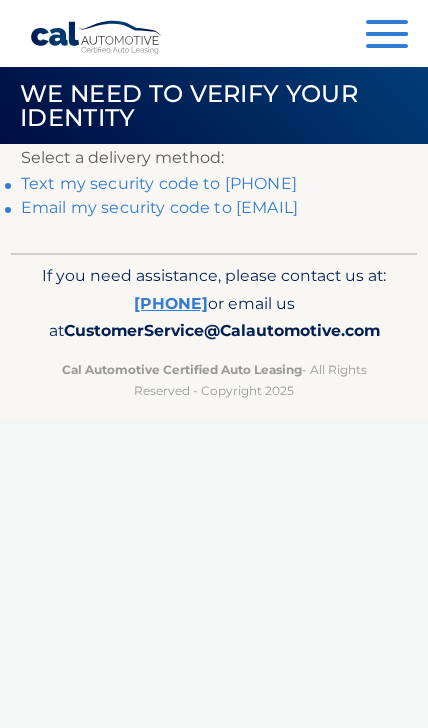 scroll, scrollTop: 0, scrollLeft: 0, axis: both 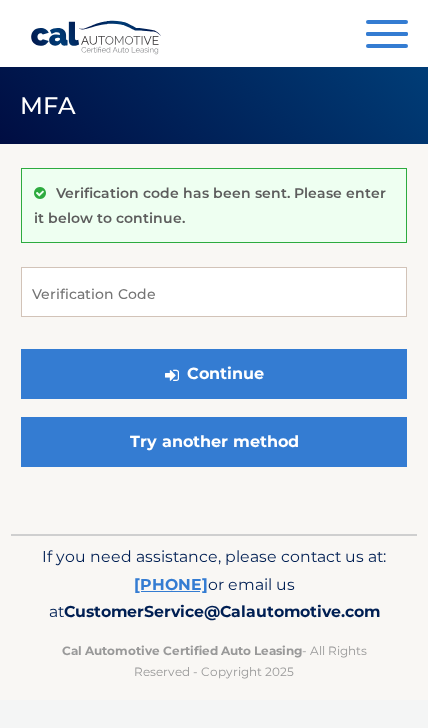 click on "Verification code has been sent. Please enter it below to continue." at bounding box center (214, 205) 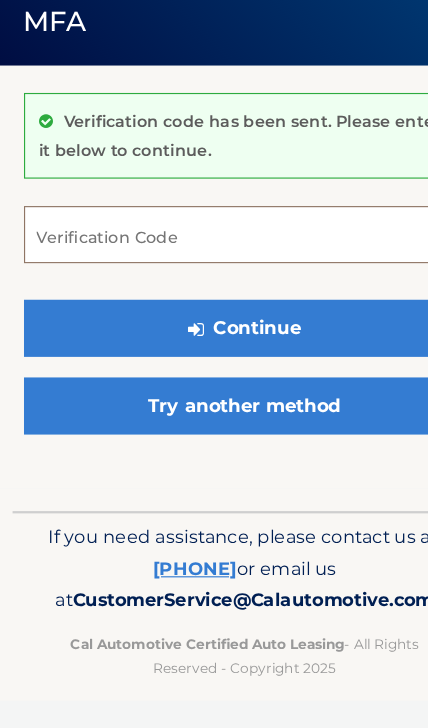 click on "Verification Code" at bounding box center (214, 292) 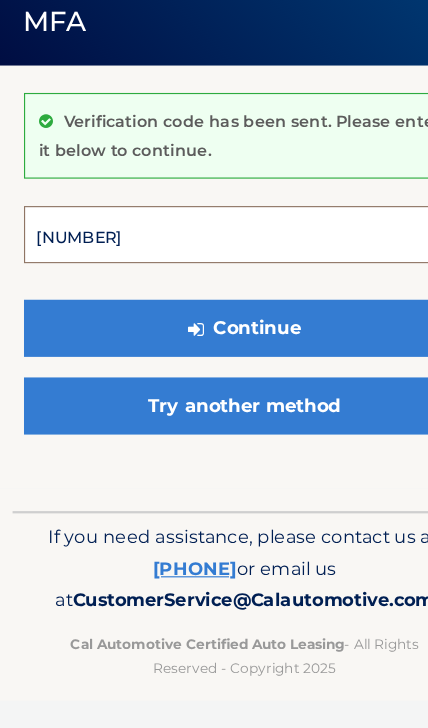 type on "[NUMBER]" 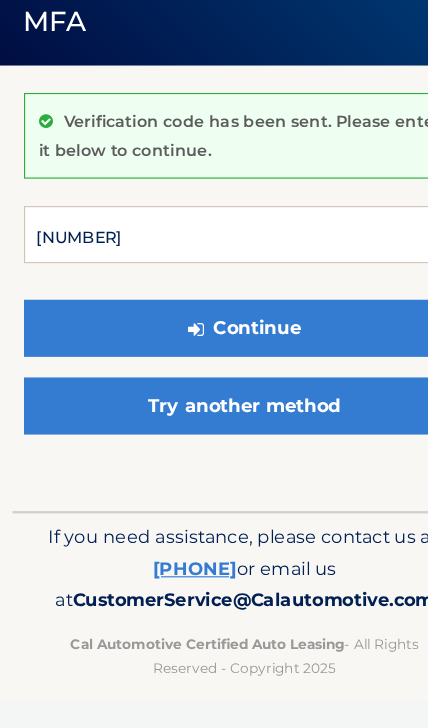 click on "Continue" at bounding box center [214, 374] 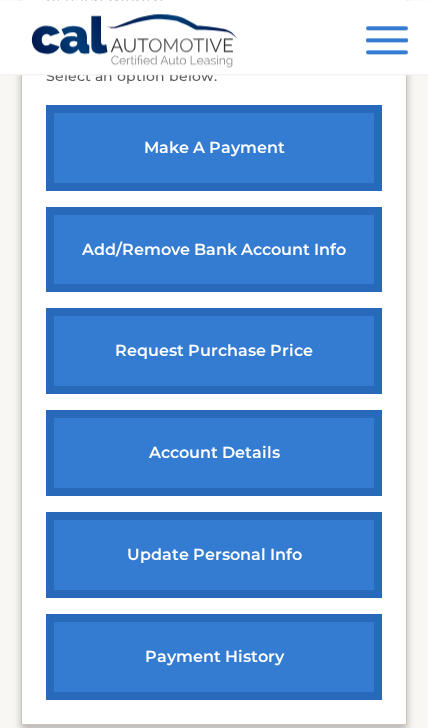 scroll, scrollTop: 739, scrollLeft: 0, axis: vertical 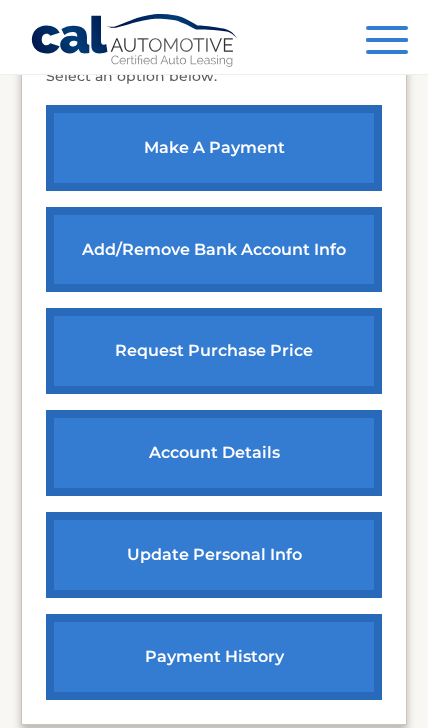 click on "account details" at bounding box center [214, 453] 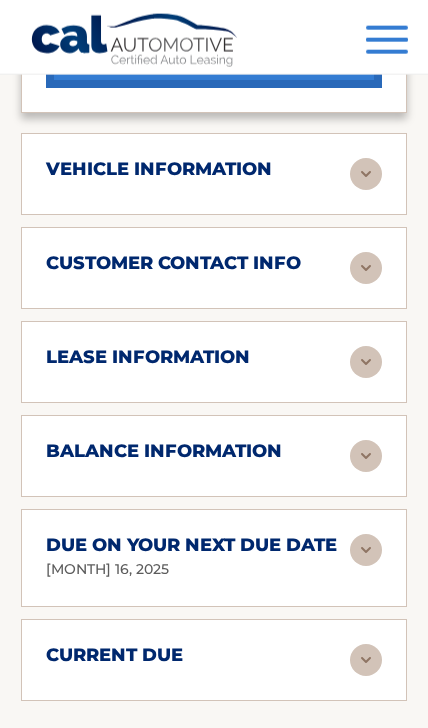scroll, scrollTop: 1334, scrollLeft: 0, axis: vertical 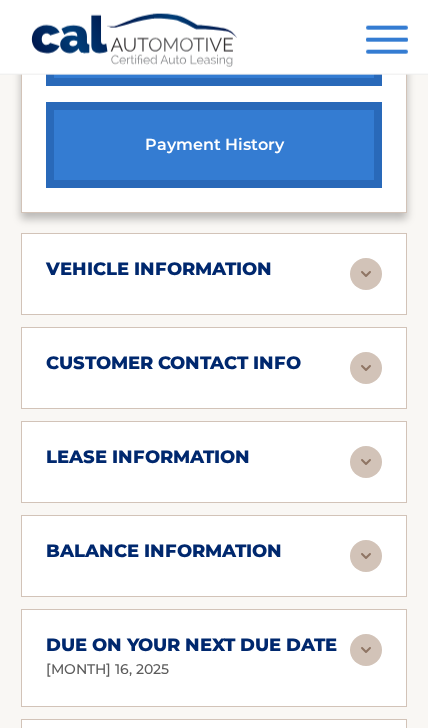 click at bounding box center (366, 274) 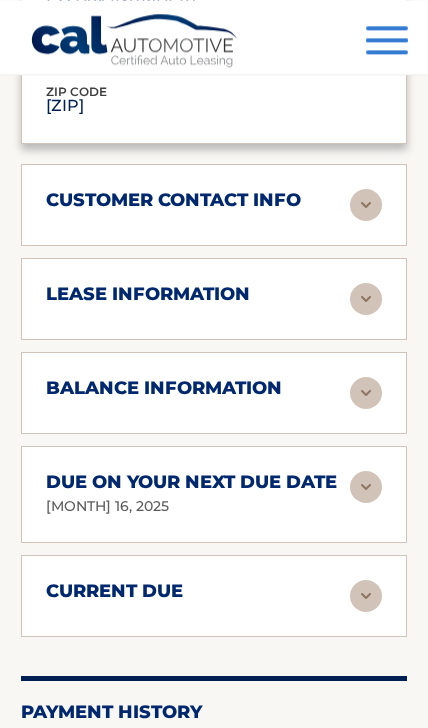 click at bounding box center [366, 299] 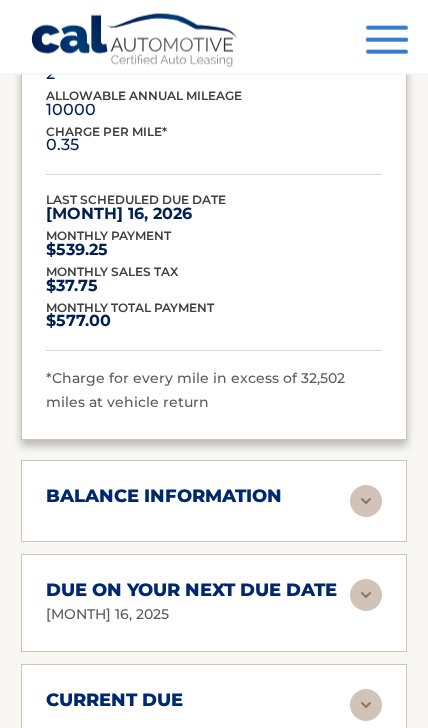 scroll, scrollTop: 2297, scrollLeft: 0, axis: vertical 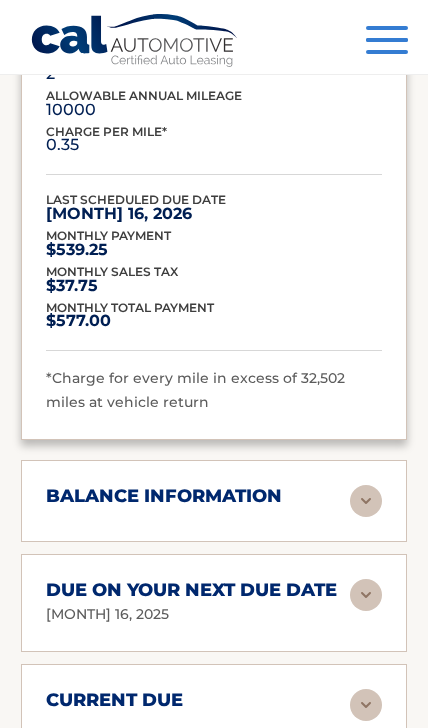 click at bounding box center (366, 501) 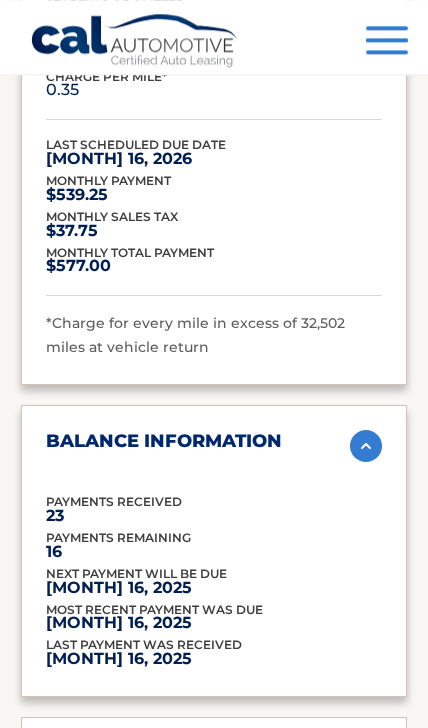 scroll, scrollTop: 2352, scrollLeft: 0, axis: vertical 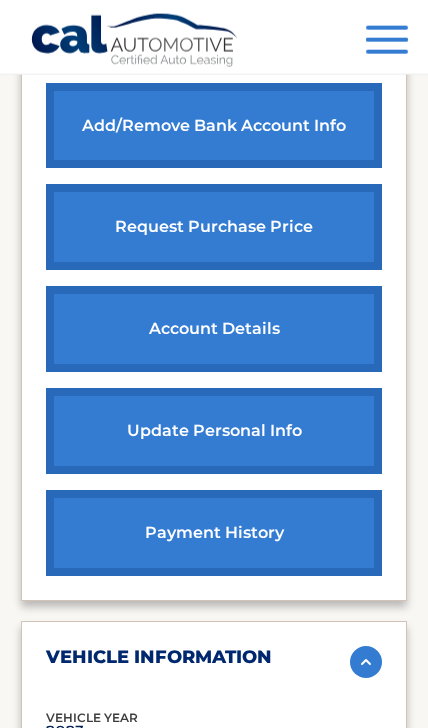 click on "request purchase price" at bounding box center [214, 227] 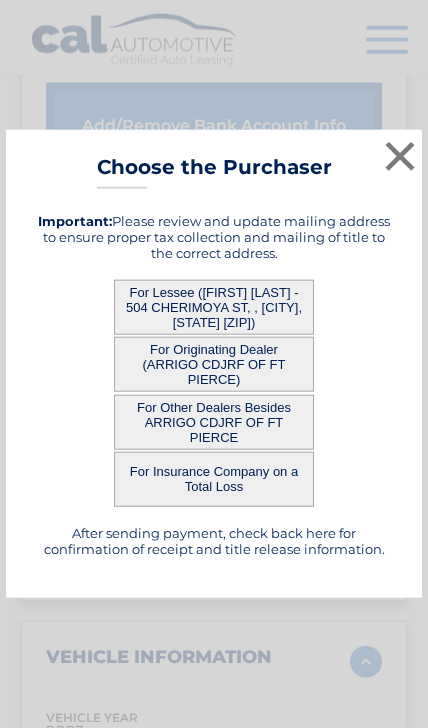 click on "For Lessee ([FIRST] [LAST] - [NUMBER] [STREET], [CITY], [STATE] [ZIP])" at bounding box center (214, 307) 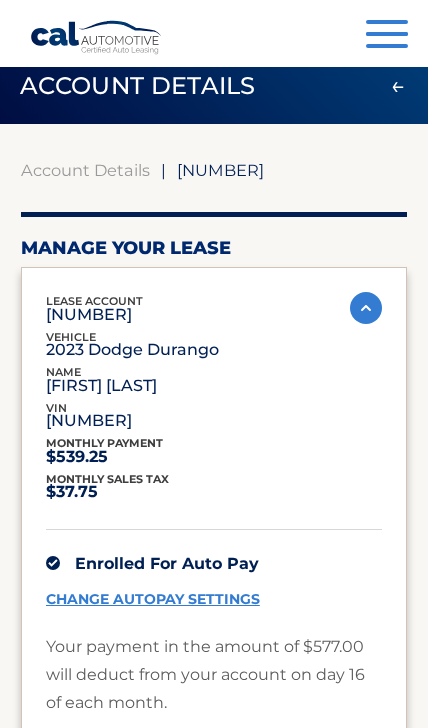 scroll, scrollTop: 0, scrollLeft: 0, axis: both 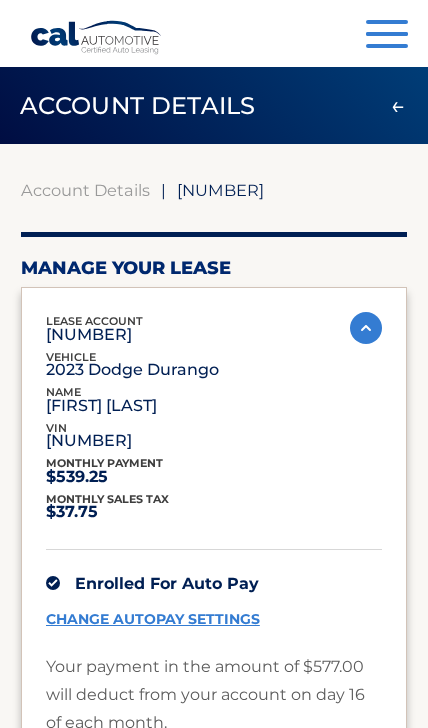 click at bounding box center [366, 328] 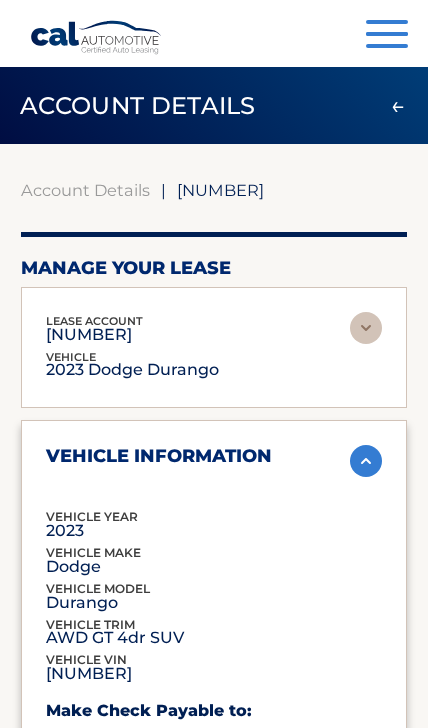 click at bounding box center (366, 461) 